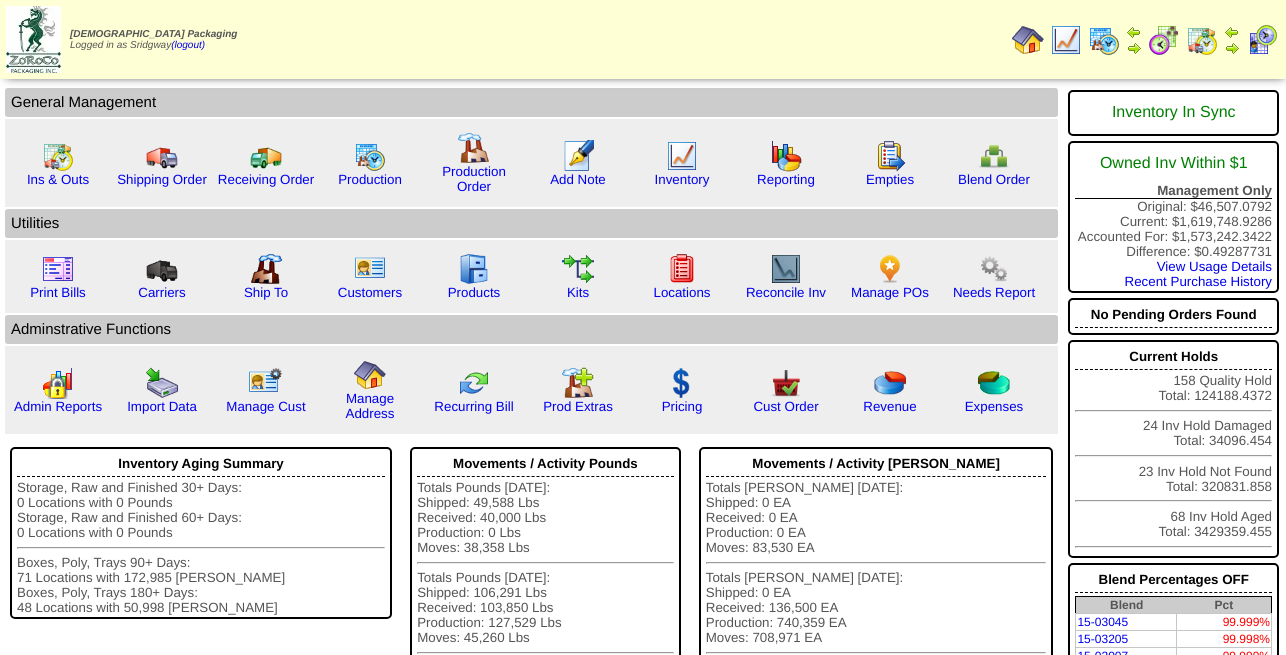 scroll, scrollTop: 0, scrollLeft: 0, axis: both 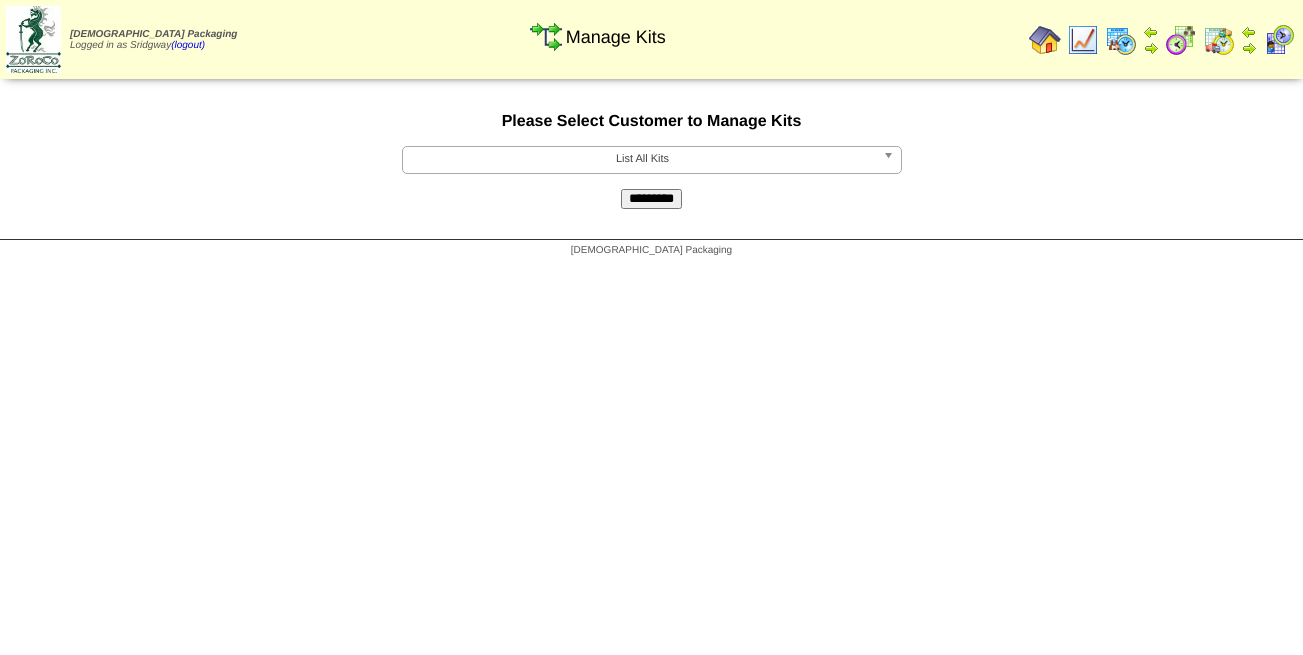 click on "List All Kits" at bounding box center [643, 159] 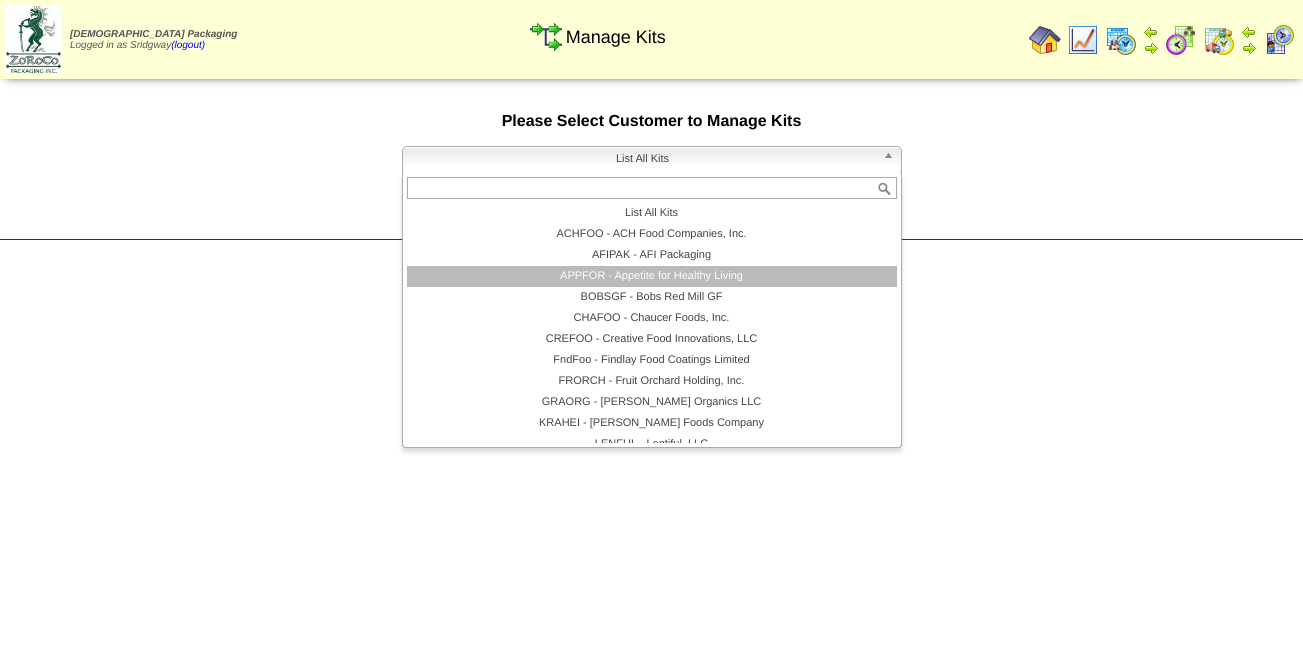 click on "APPFOR - Appetite for Healthy Living" at bounding box center (652, 276) 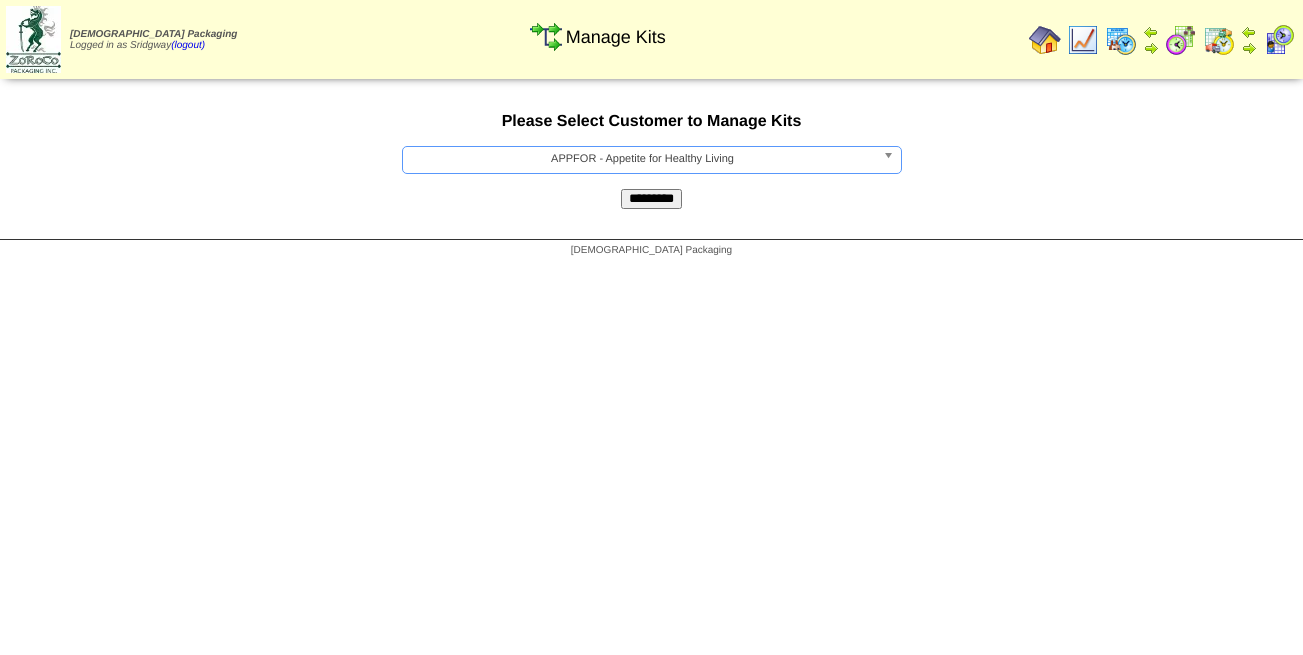click on "*********" at bounding box center [651, 199] 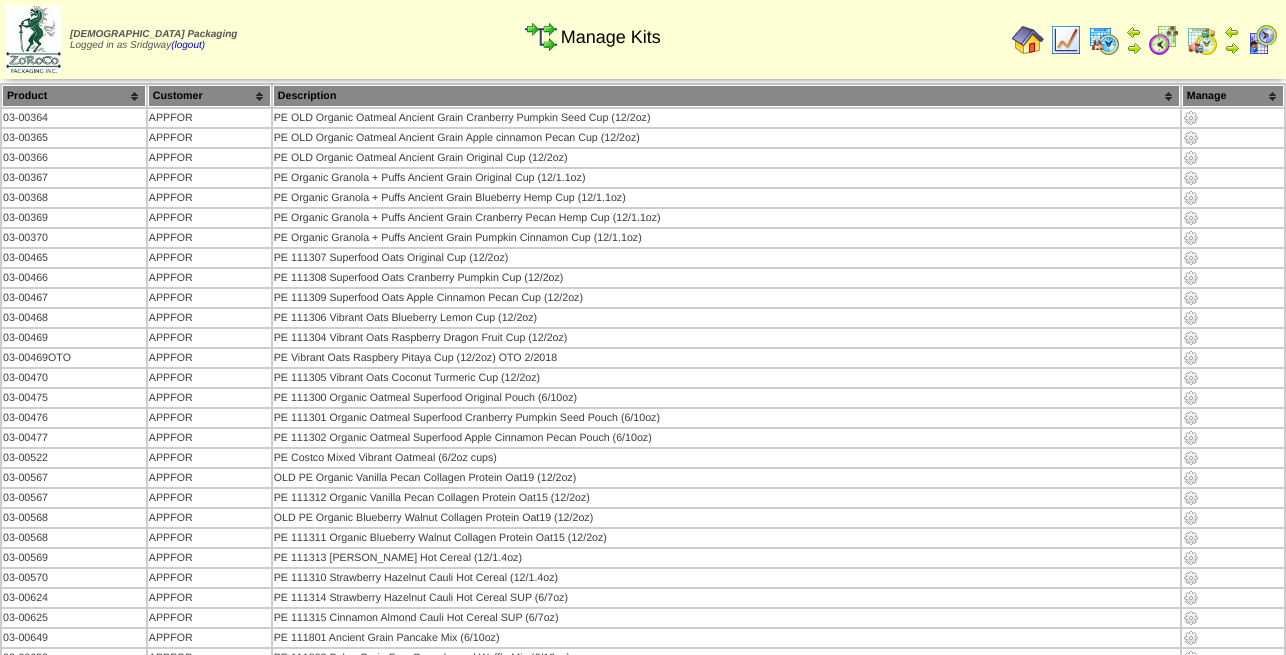 scroll, scrollTop: 0, scrollLeft: 0, axis: both 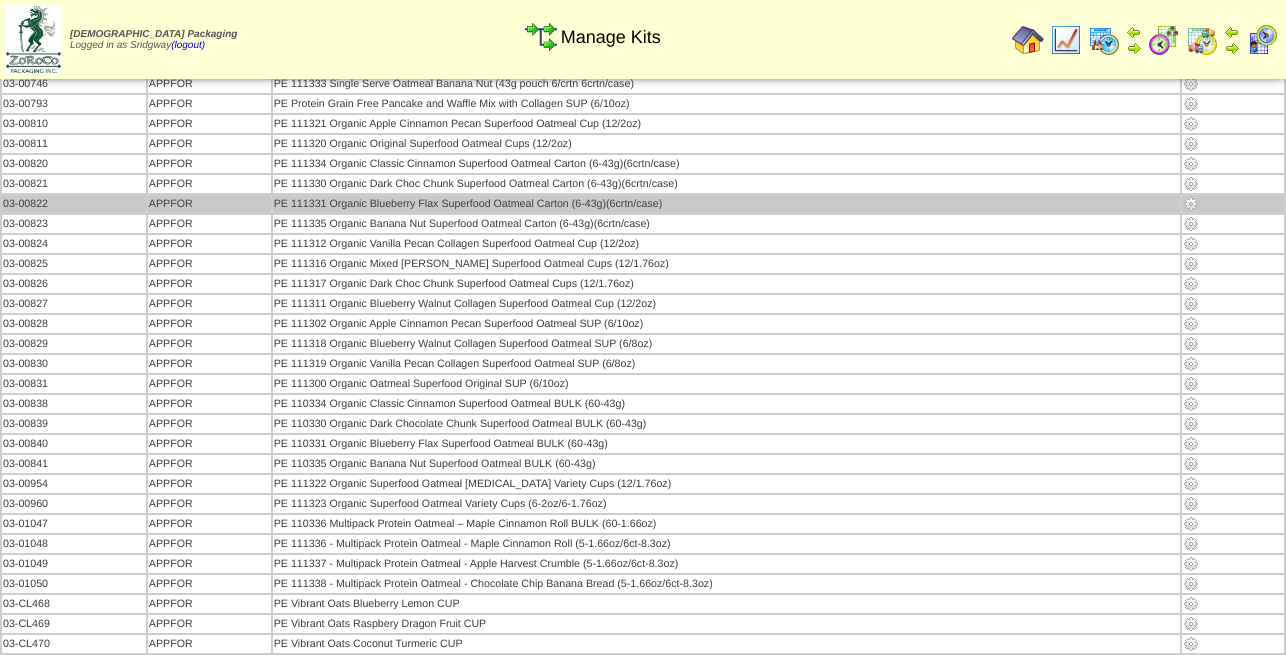 click at bounding box center (1191, 204) 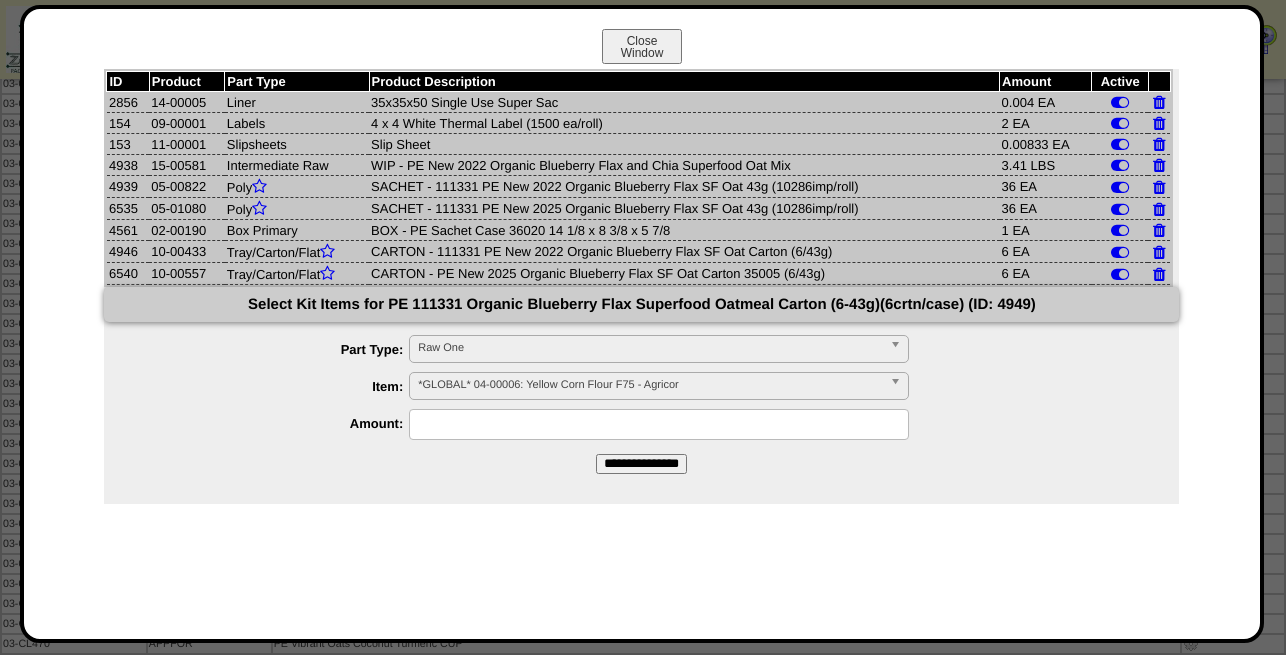 drag, startPoint x: 205, startPoint y: 184, endPoint x: 146, endPoint y: 188, distance: 59.135437 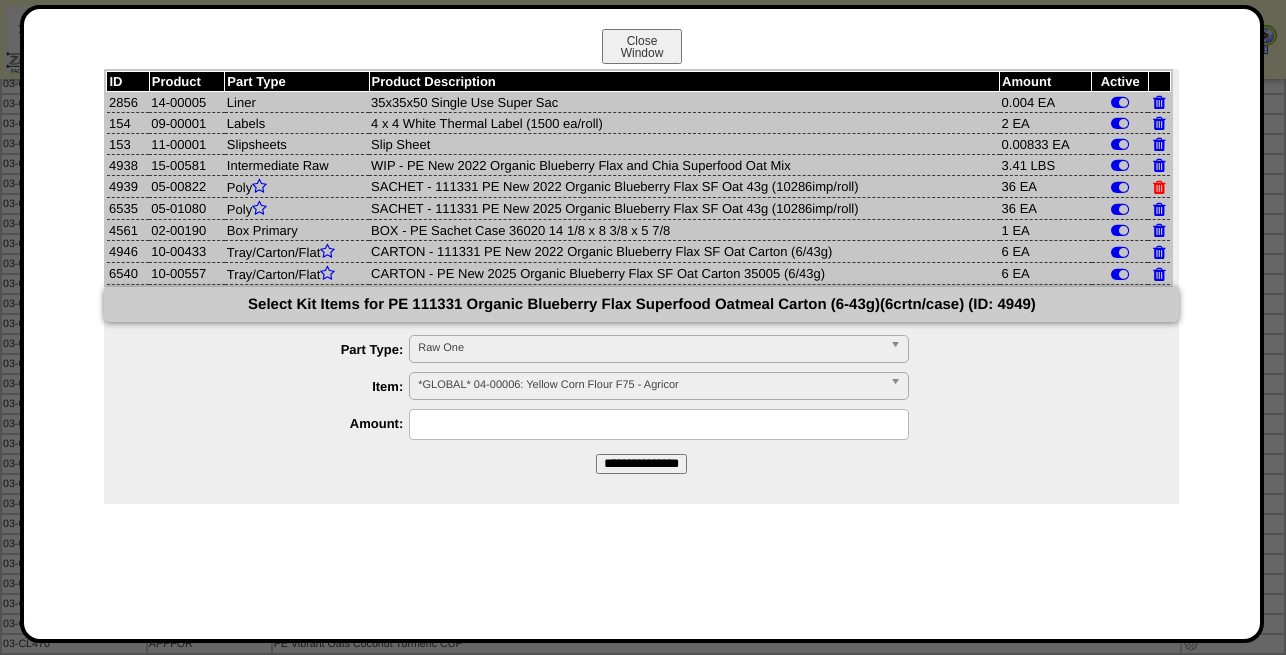 click at bounding box center (1159, 187) 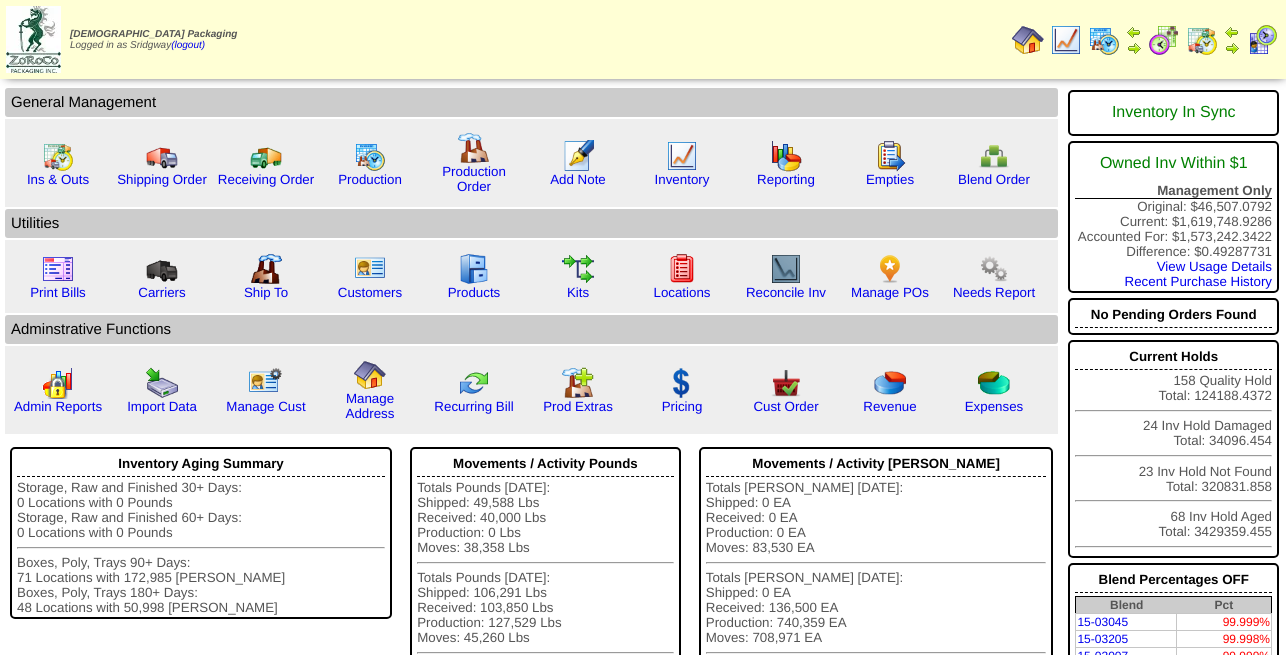 scroll, scrollTop: 0, scrollLeft: 0, axis: both 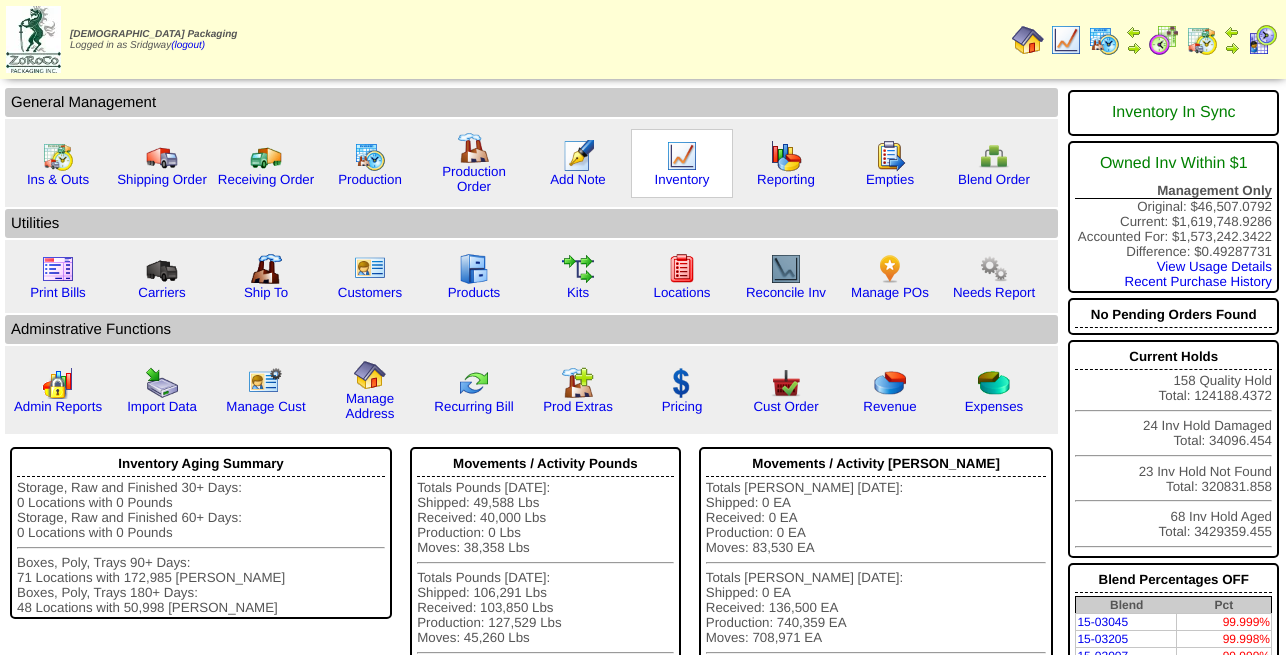 click at bounding box center (682, 156) 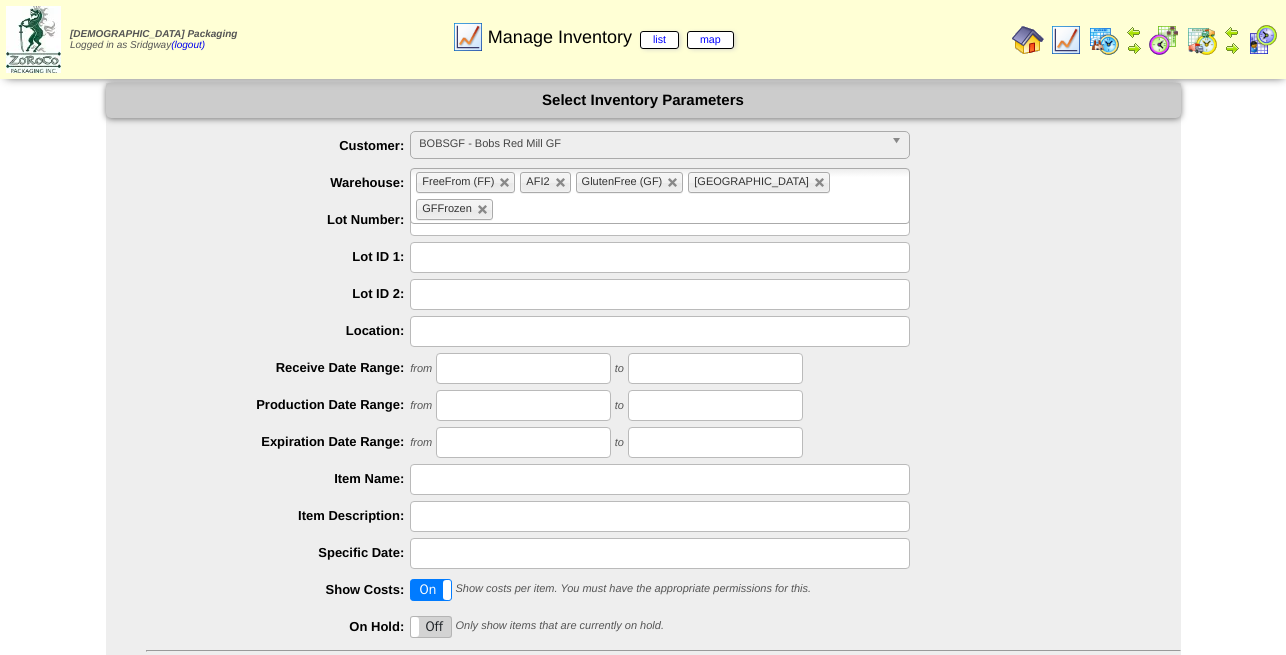 scroll, scrollTop: 0, scrollLeft: 0, axis: both 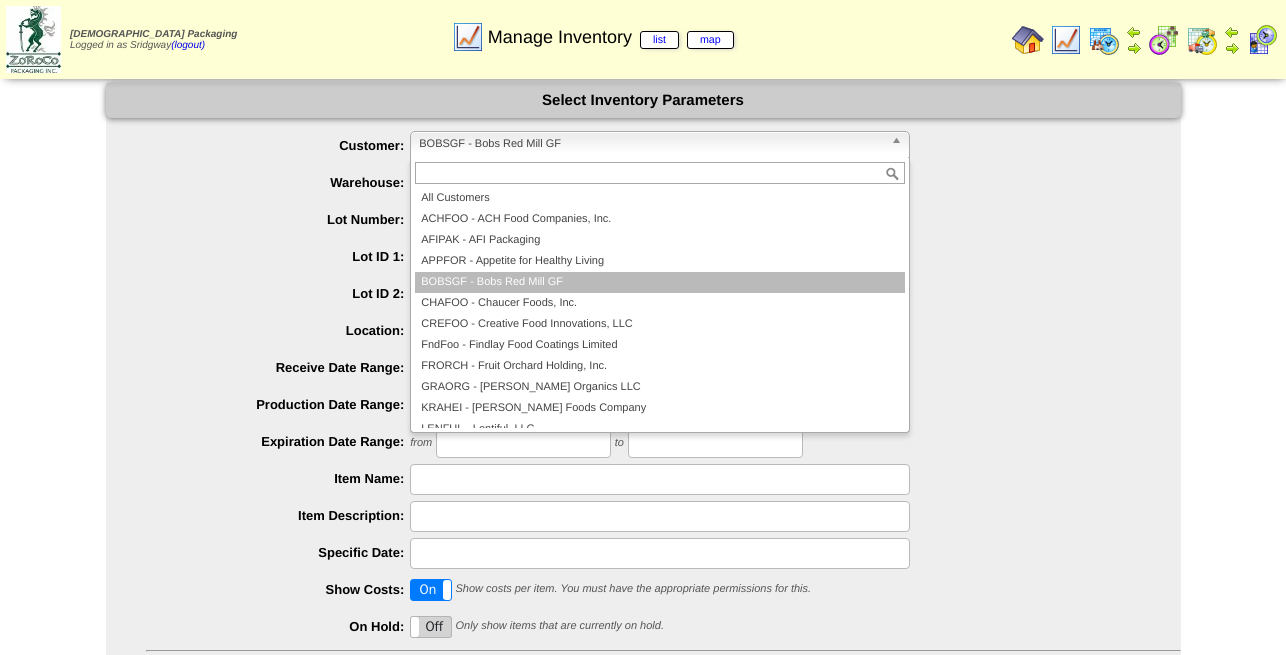 click on "BOBSGF - Bobs Red Mill GF" at bounding box center [651, 144] 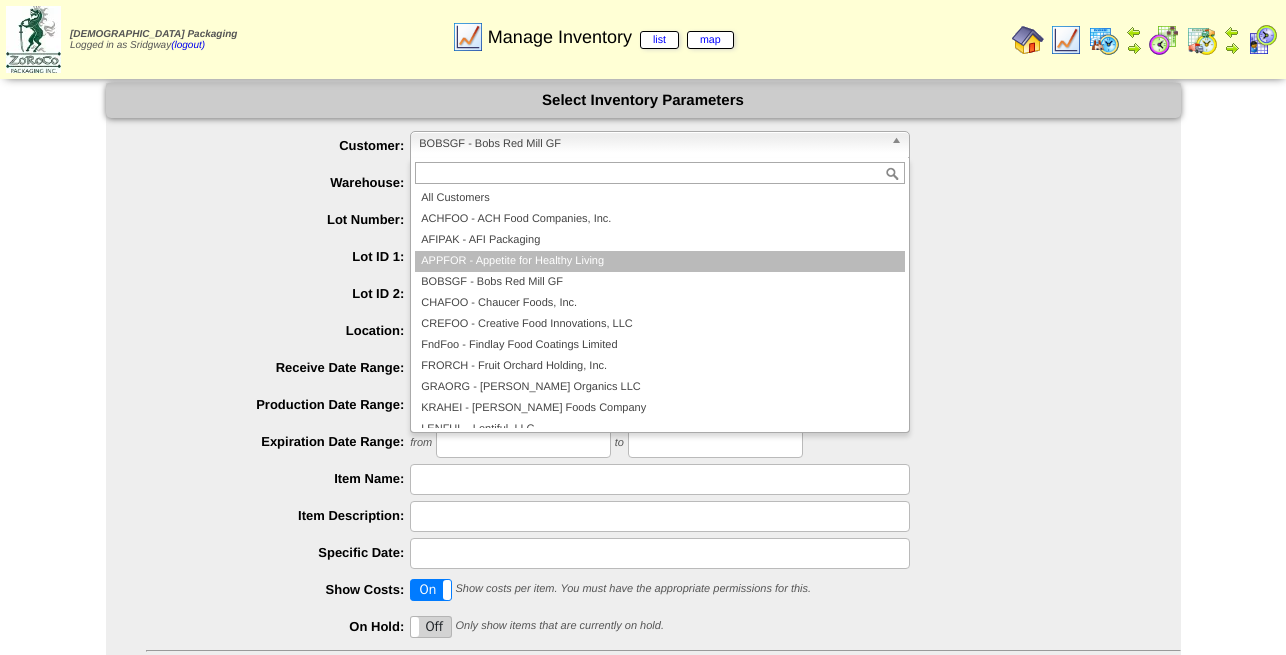 click on "APPFOR - Appetite for Healthy Living" at bounding box center [660, 261] 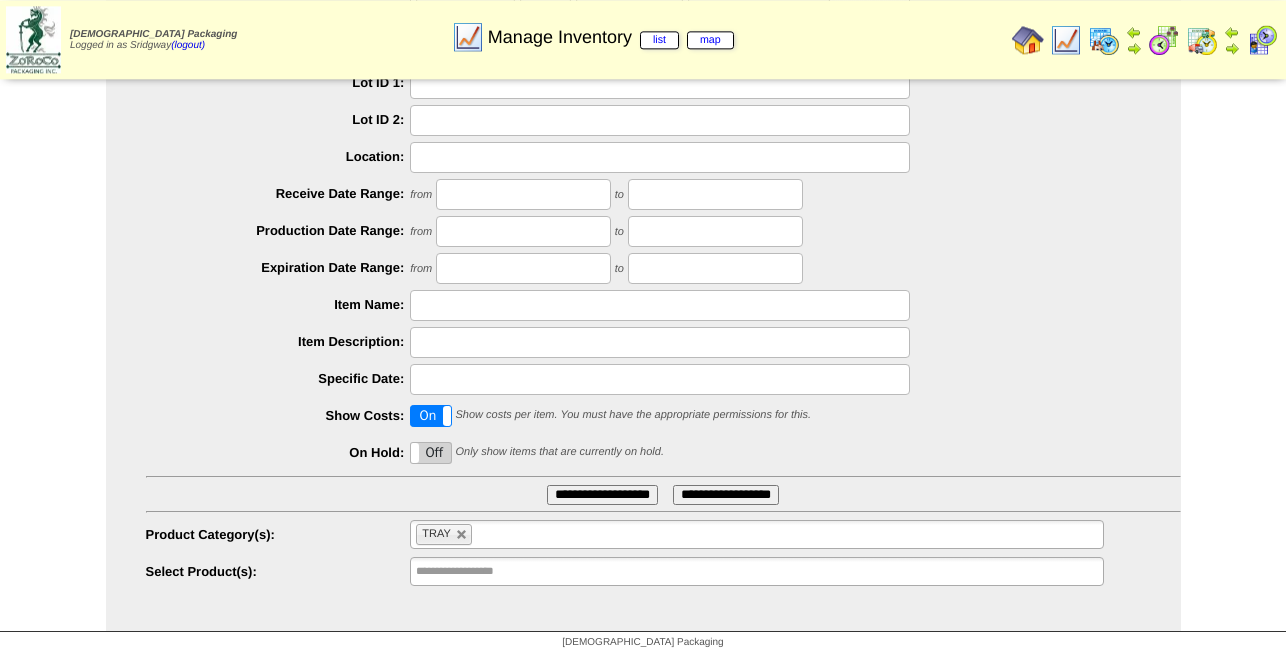 scroll, scrollTop: 182, scrollLeft: 0, axis: vertical 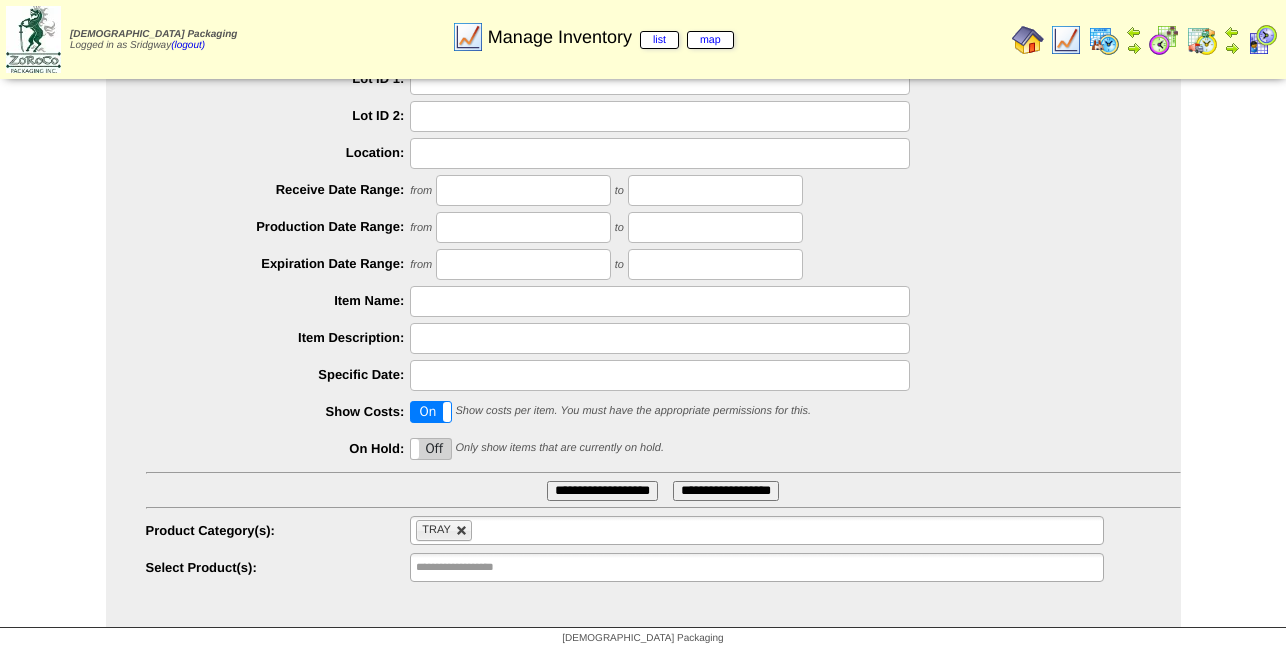 click at bounding box center (462, 531) 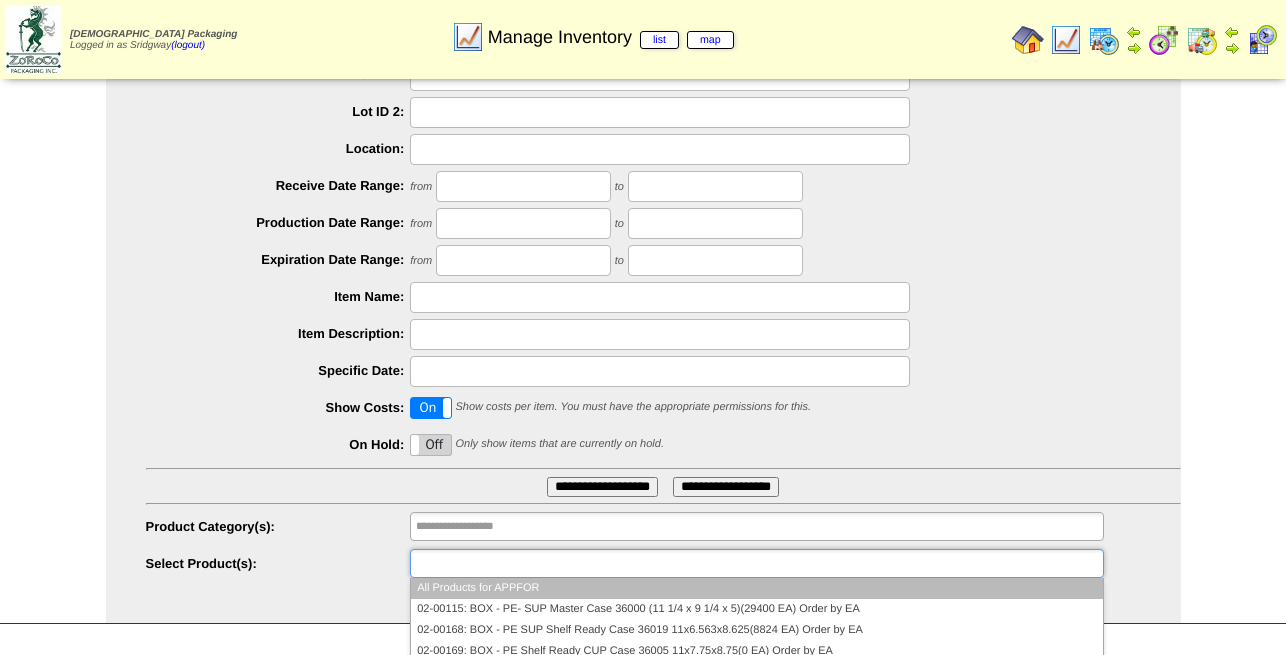 click at bounding box center [756, 563] 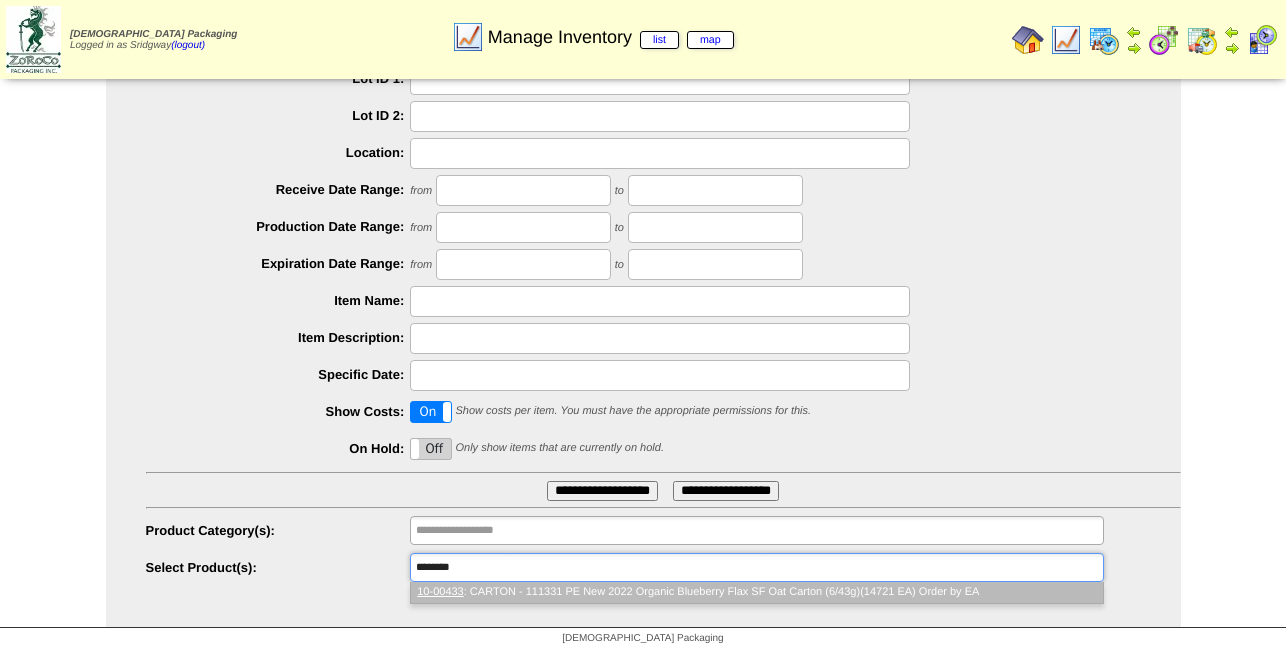 type on "********" 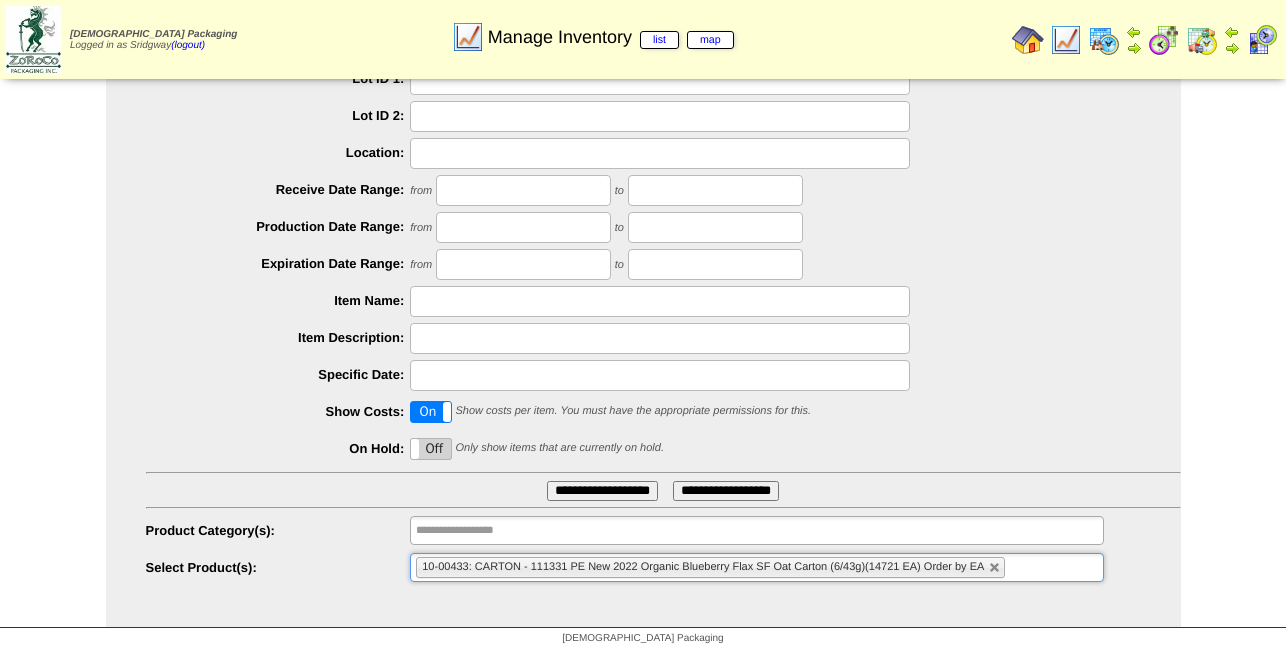 click on "**********" at bounding box center (602, 491) 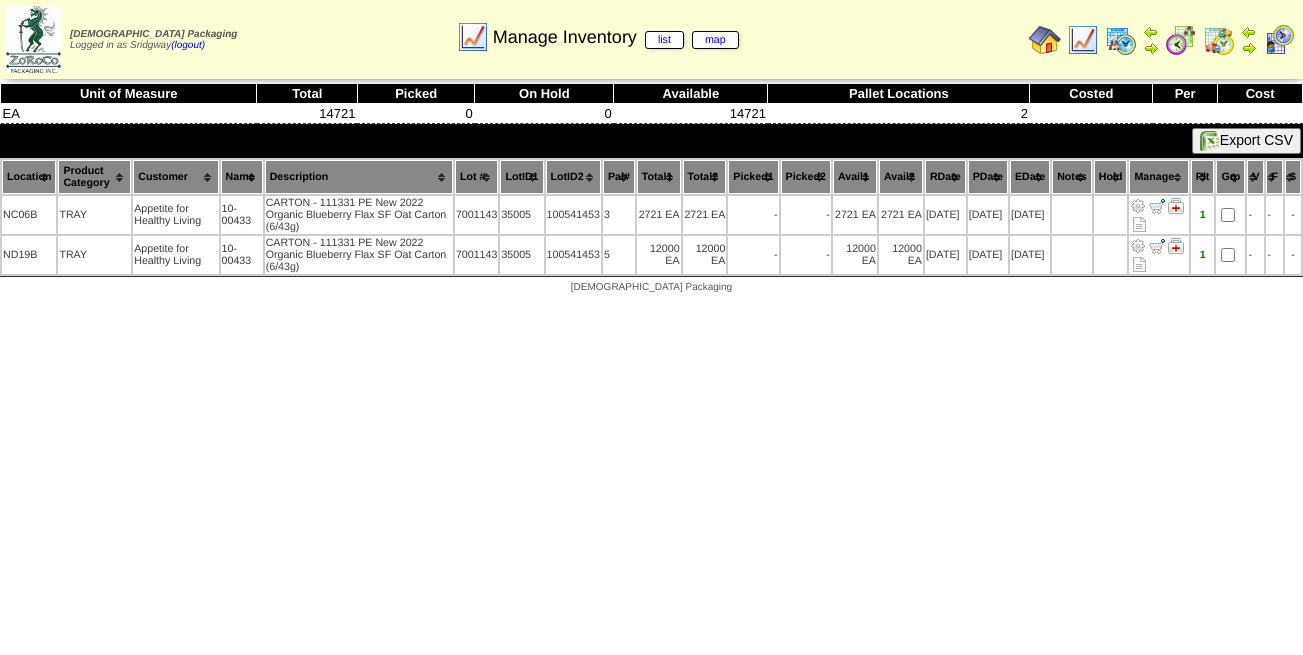 scroll, scrollTop: 0, scrollLeft: 0, axis: both 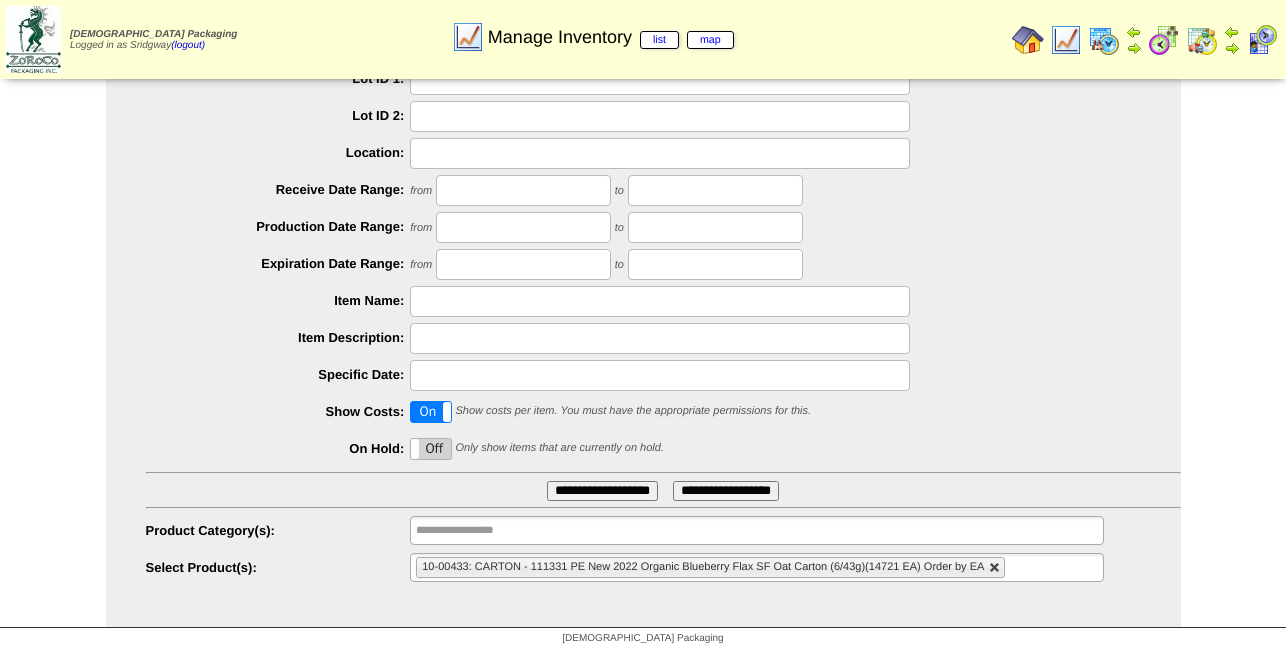 click at bounding box center (995, 568) 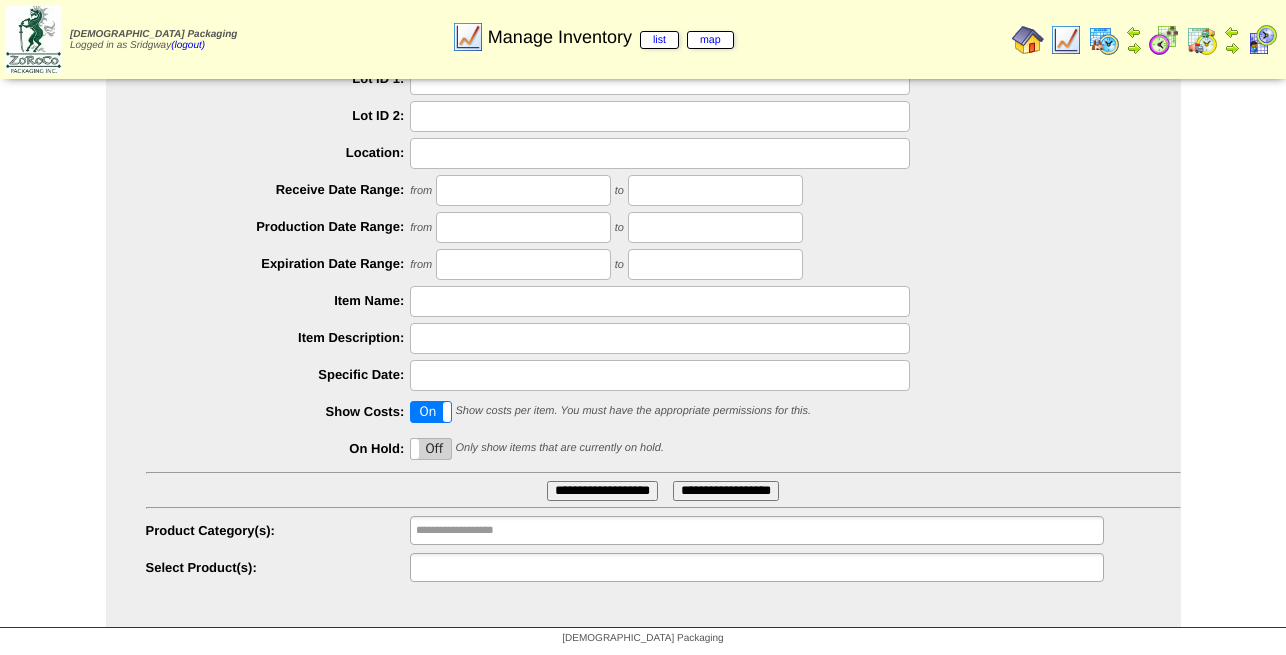 type on "**********" 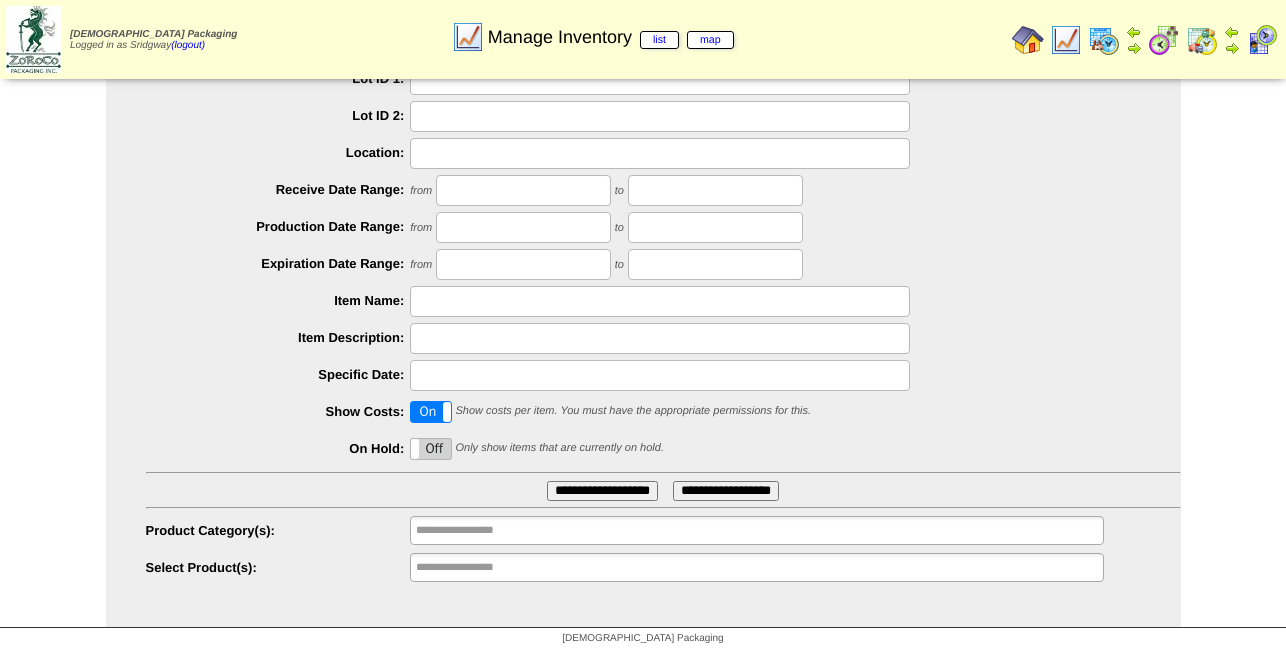 click on "**********" at bounding box center [756, 567] 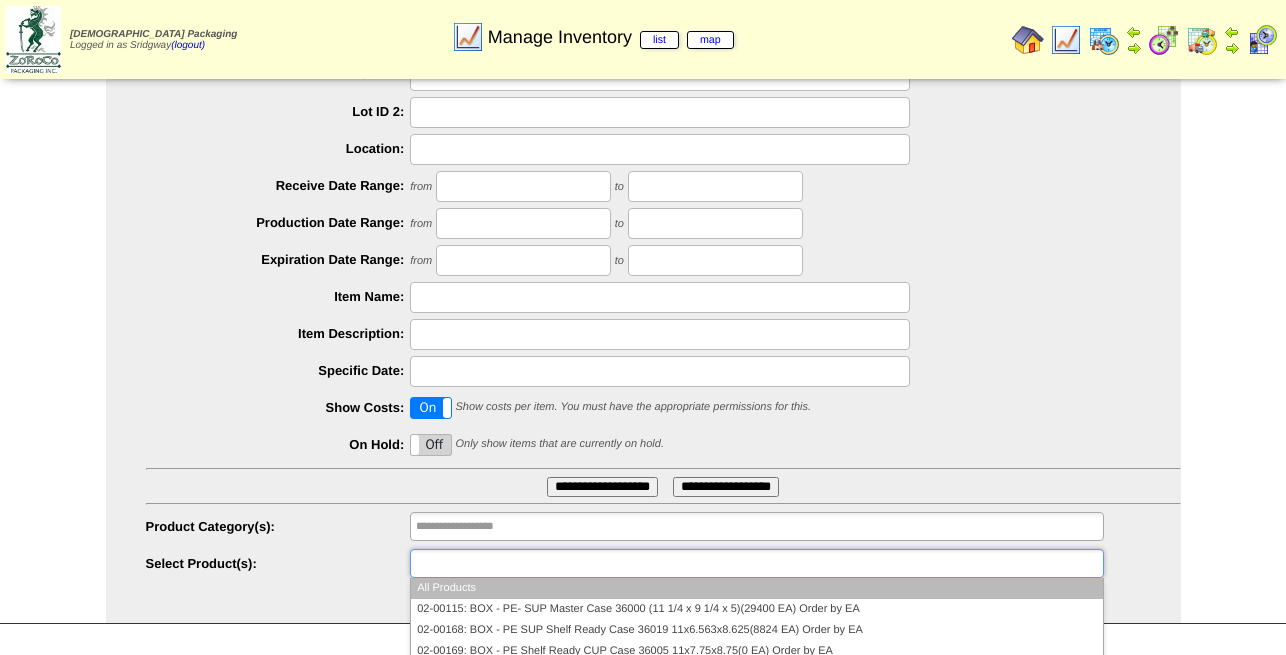 paste on "********" 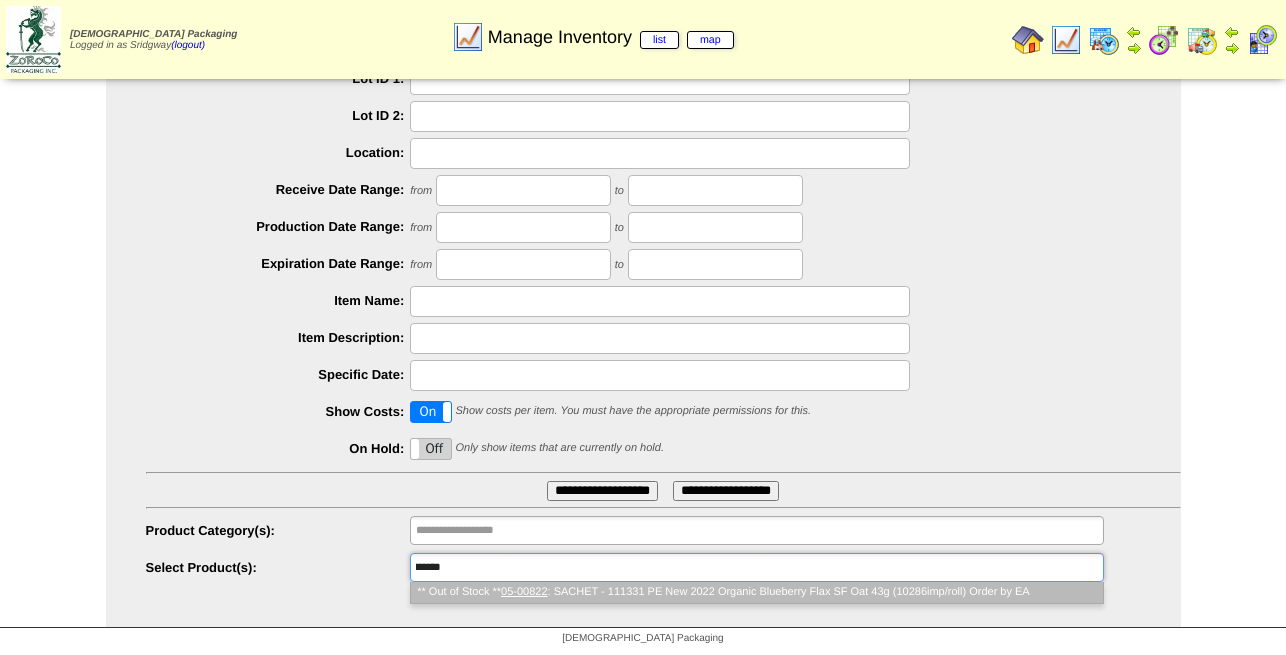 scroll, scrollTop: 0, scrollLeft: 0, axis: both 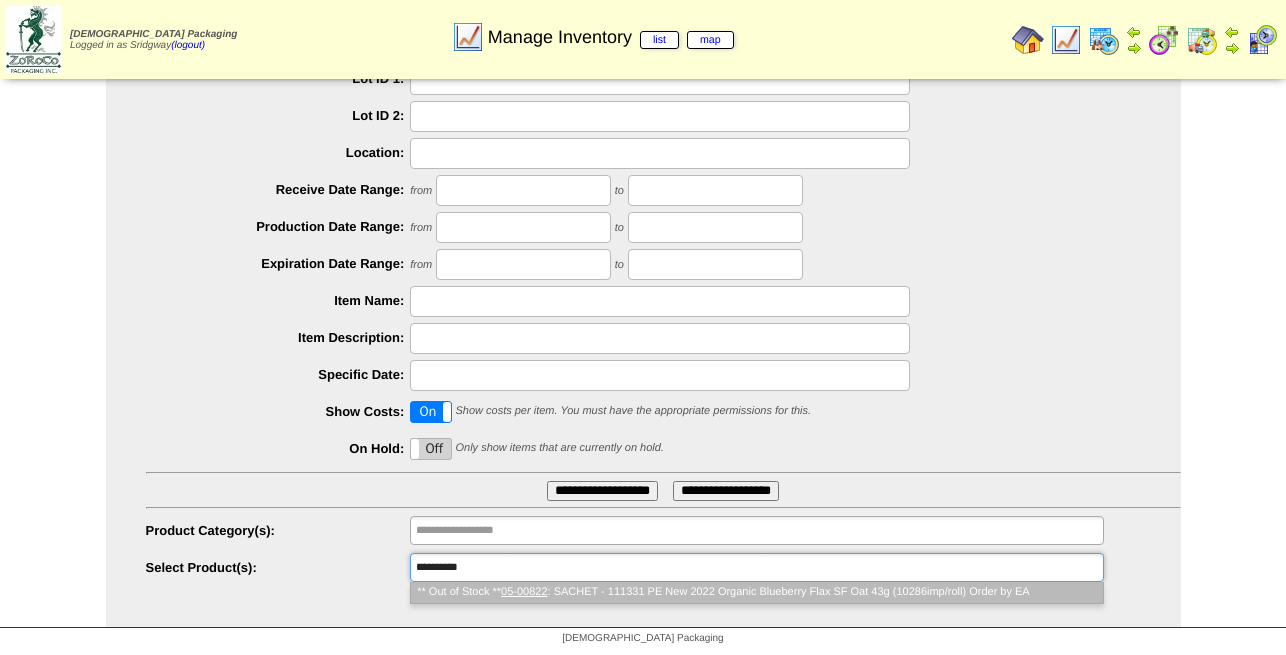click on "********" at bounding box center (464, 567) 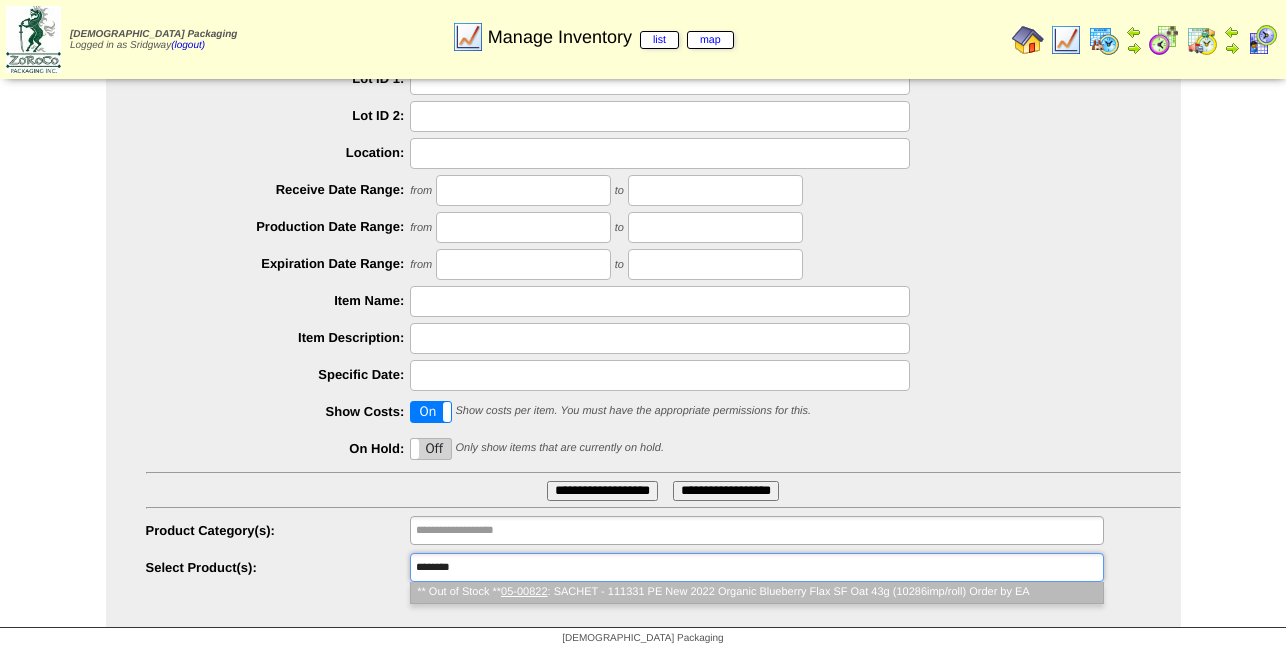 type on "**********" 